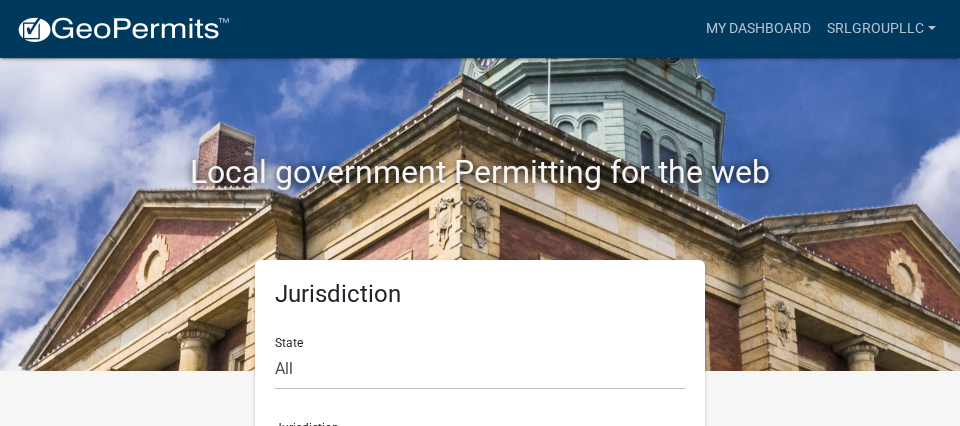 scroll, scrollTop: 0, scrollLeft: 0, axis: both 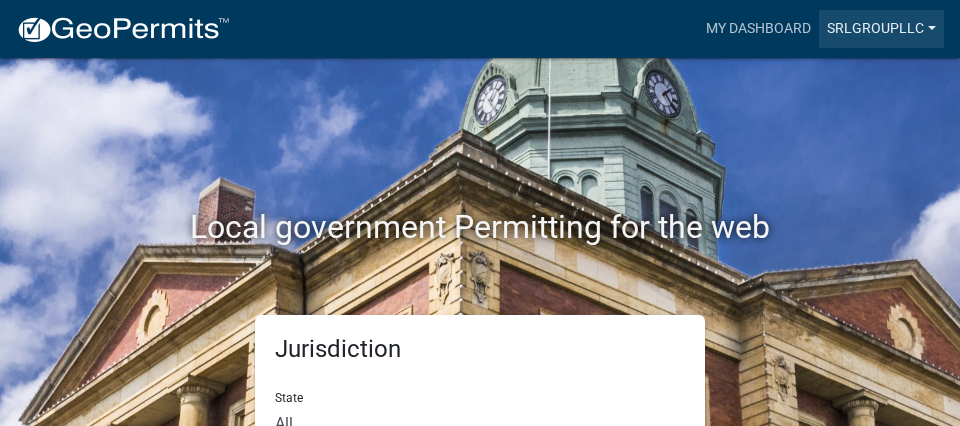 click on "srlgroupllc" at bounding box center (881, 29) 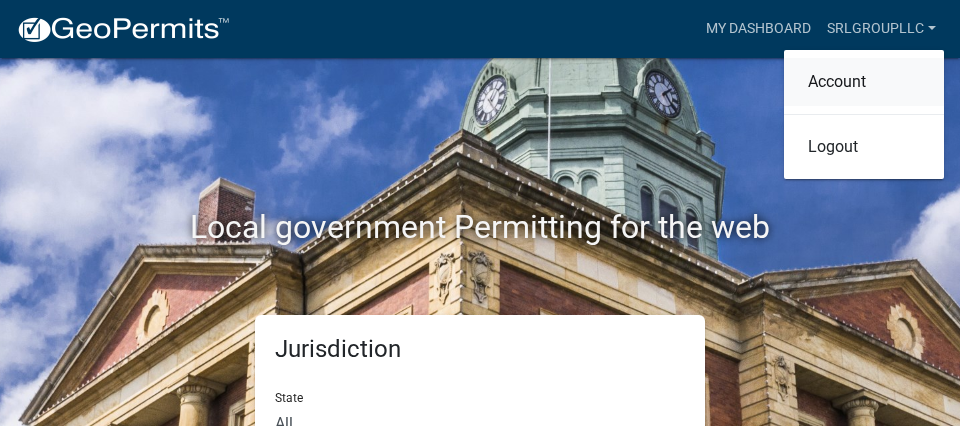 click on "Account" at bounding box center (864, 82) 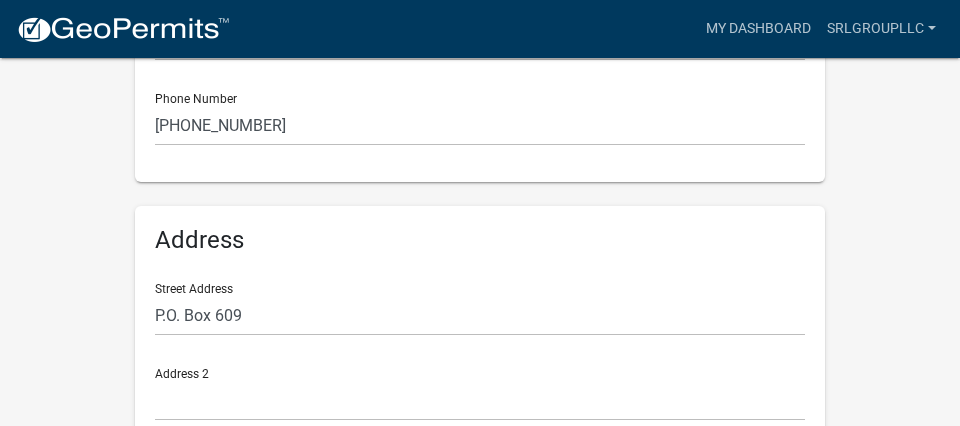 scroll, scrollTop: 739, scrollLeft: 0, axis: vertical 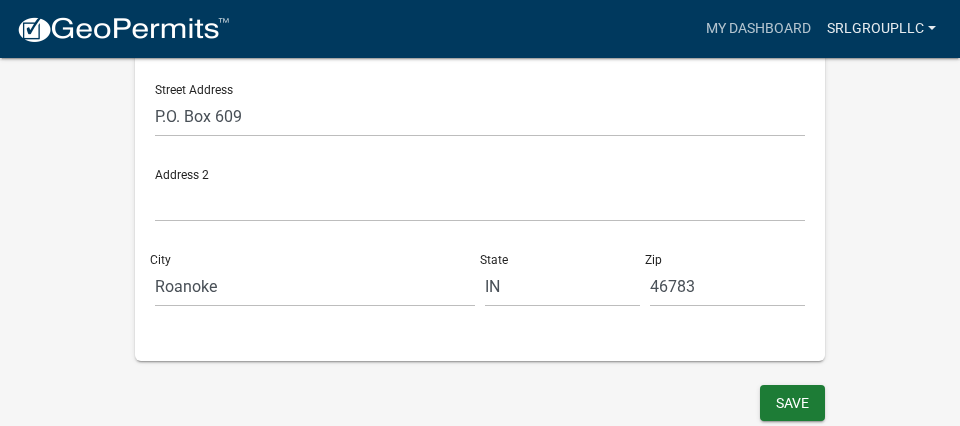 click on "srlgroupllc" at bounding box center (881, 29) 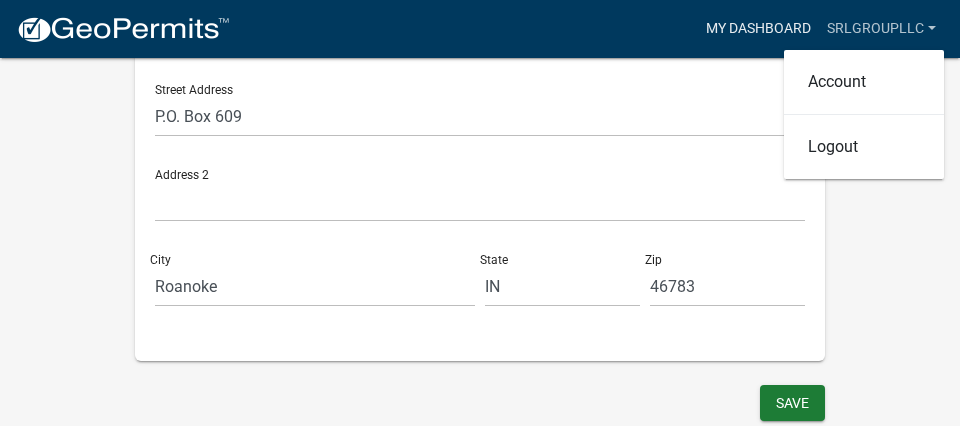 click on "My Dashboard" at bounding box center (758, 29) 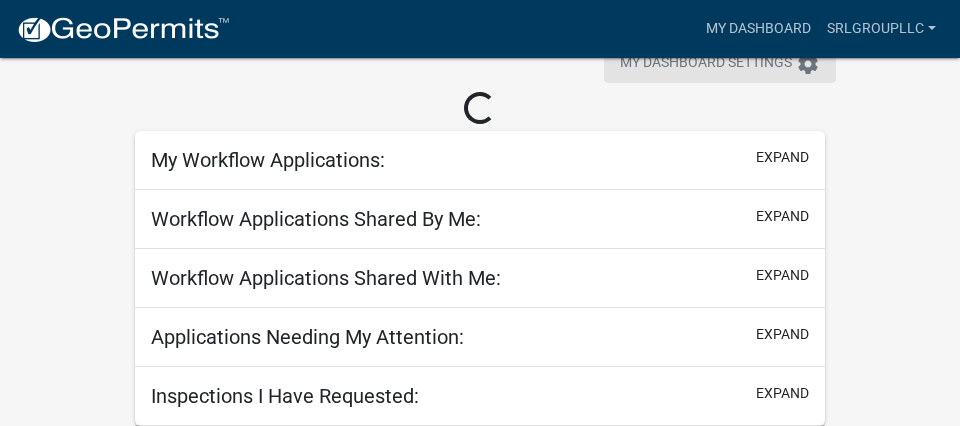 scroll, scrollTop: 58, scrollLeft: 0, axis: vertical 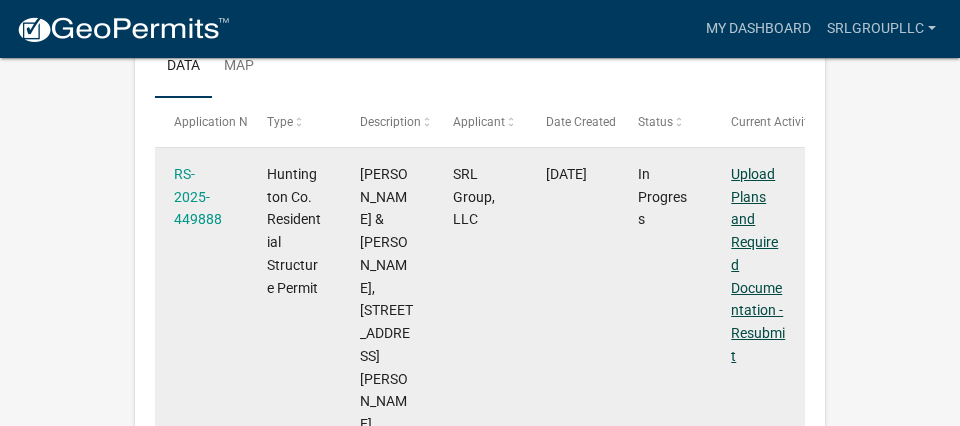 drag, startPoint x: 753, startPoint y: 213, endPoint x: 591, endPoint y: 203, distance: 162.30835 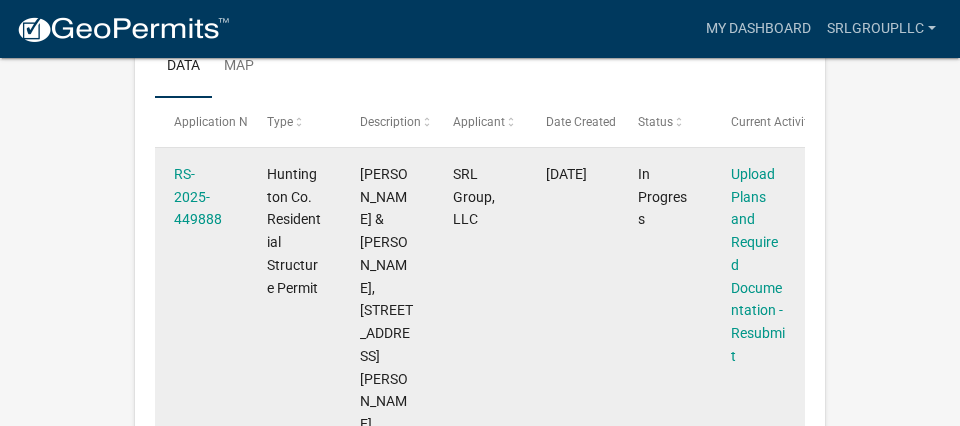 click on "Upload Plans and Required Documentation - Resubmit" 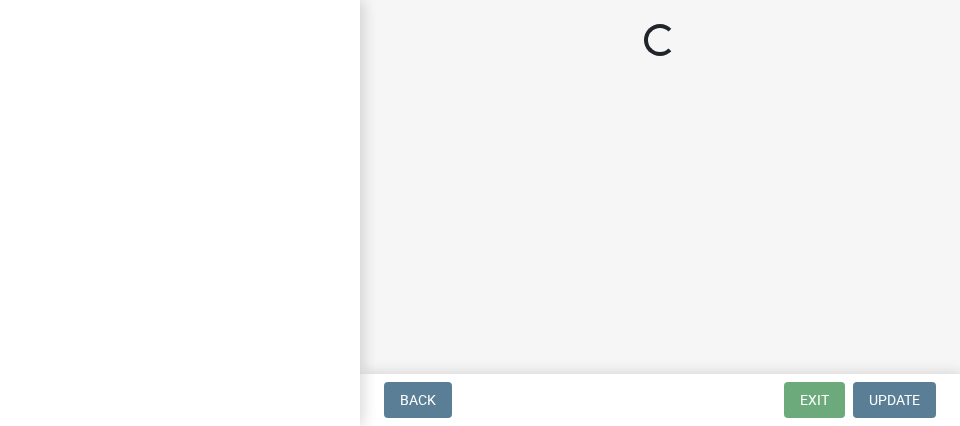 scroll, scrollTop: 0, scrollLeft: 0, axis: both 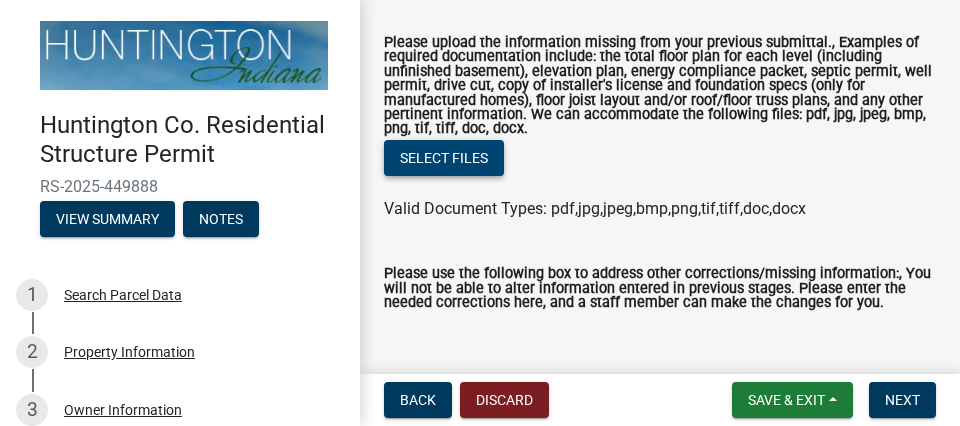 click on "Select files" 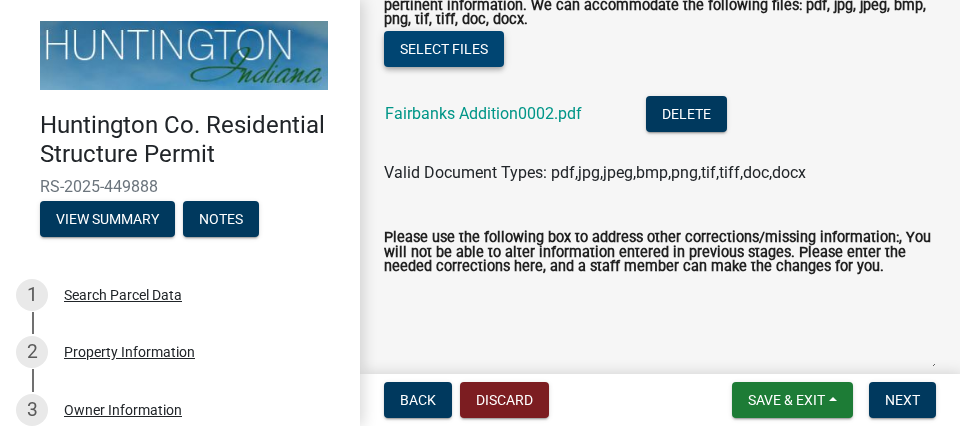 scroll, scrollTop: 342, scrollLeft: 0, axis: vertical 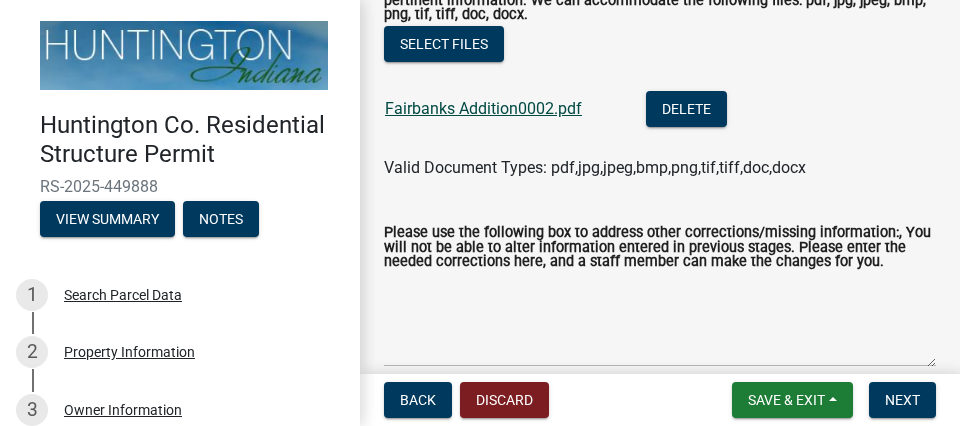 click on "Fairbanks Addition0002.pdf" 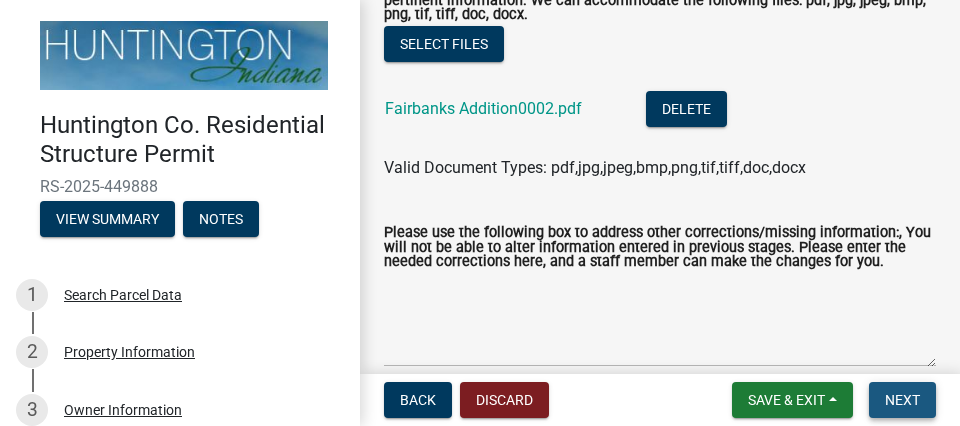 click on "Next" at bounding box center (902, 400) 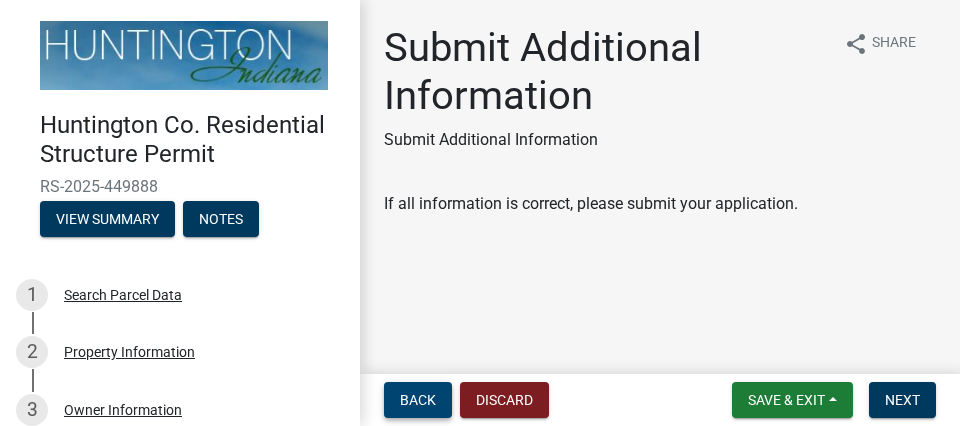 click on "Back" at bounding box center (418, 400) 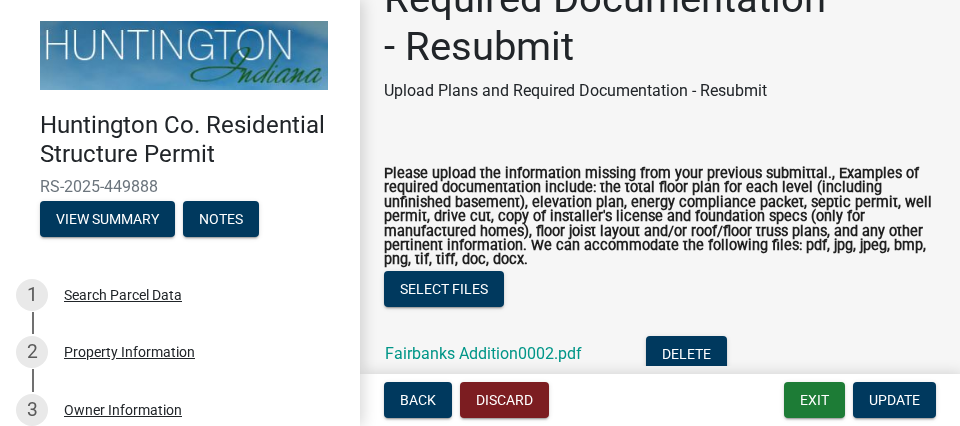 scroll, scrollTop: 0, scrollLeft: 0, axis: both 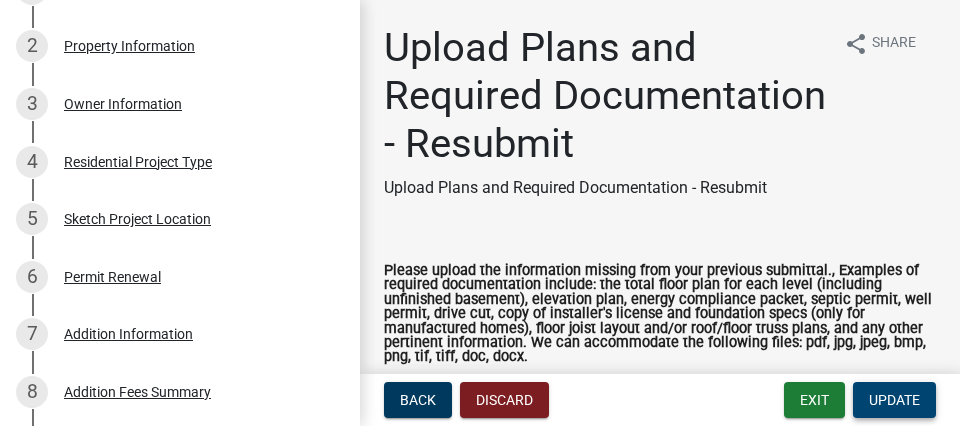 click on "Update" at bounding box center [894, 400] 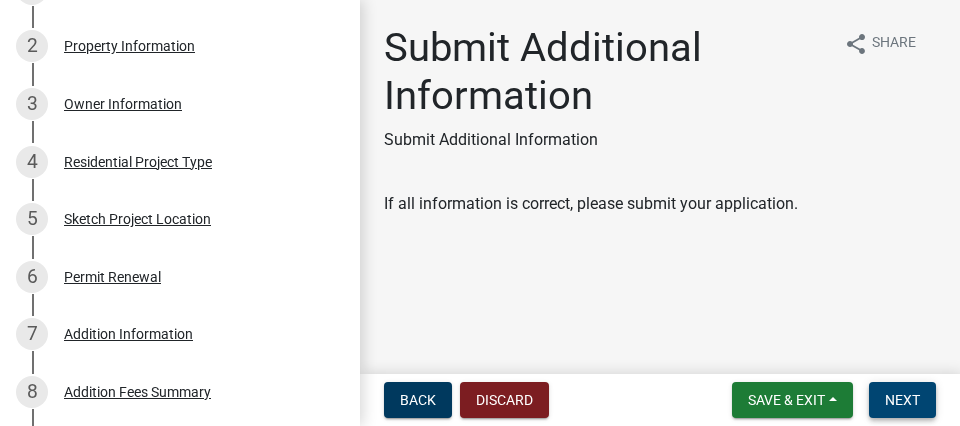 click on "Next" at bounding box center [902, 400] 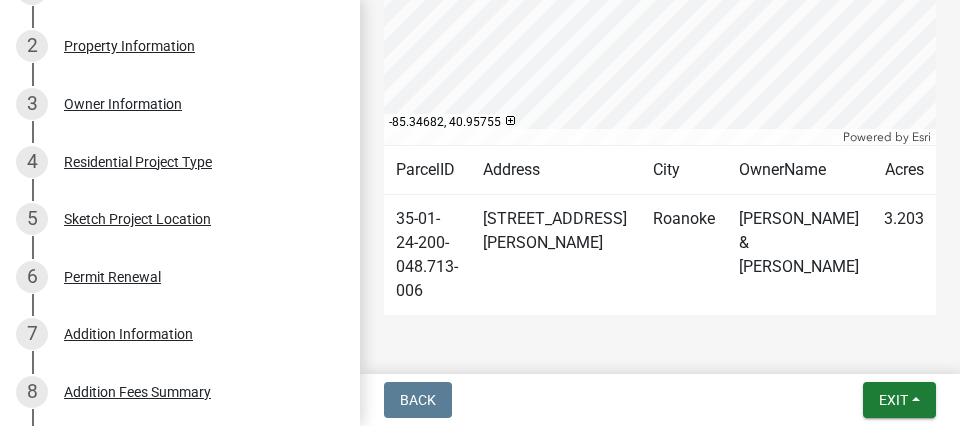 scroll, scrollTop: 1292, scrollLeft: 0, axis: vertical 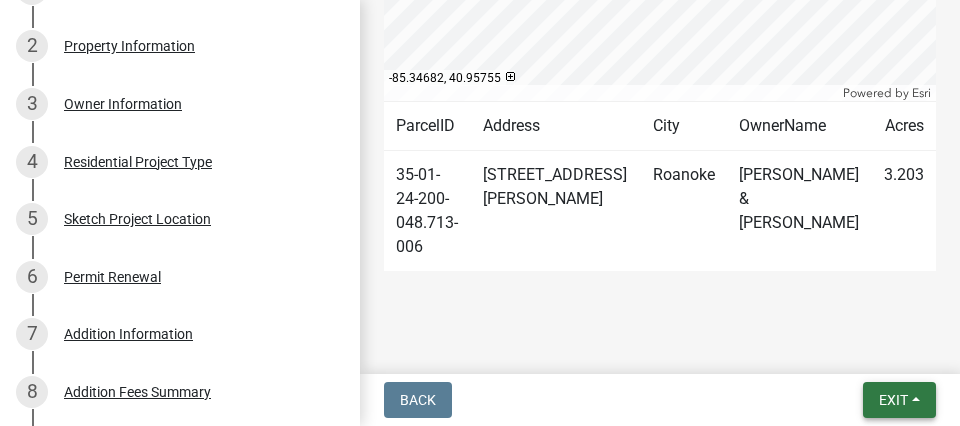 click on "Exit" at bounding box center [893, 400] 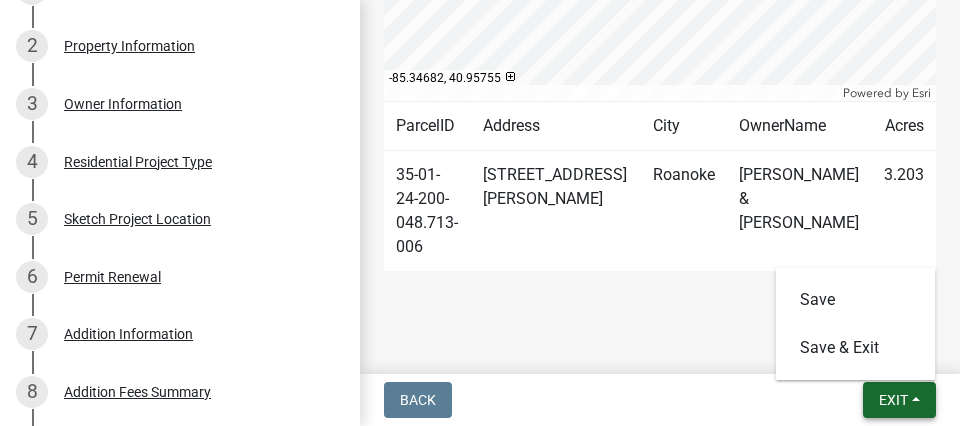 click on "Exit" at bounding box center (893, 400) 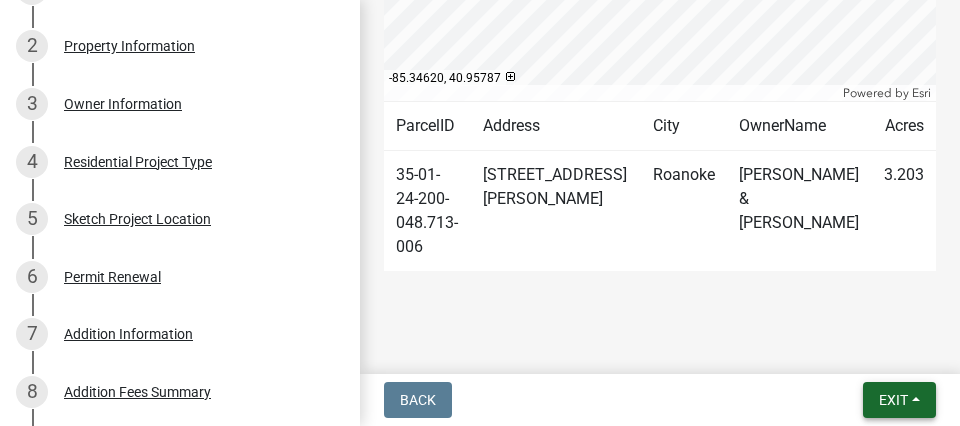 click on "Exit" at bounding box center [893, 400] 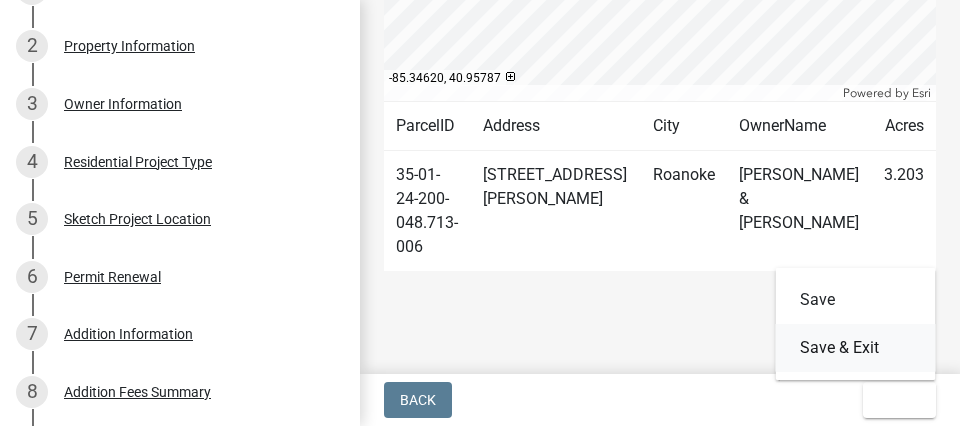 click on "Save & Exit" at bounding box center (856, 348) 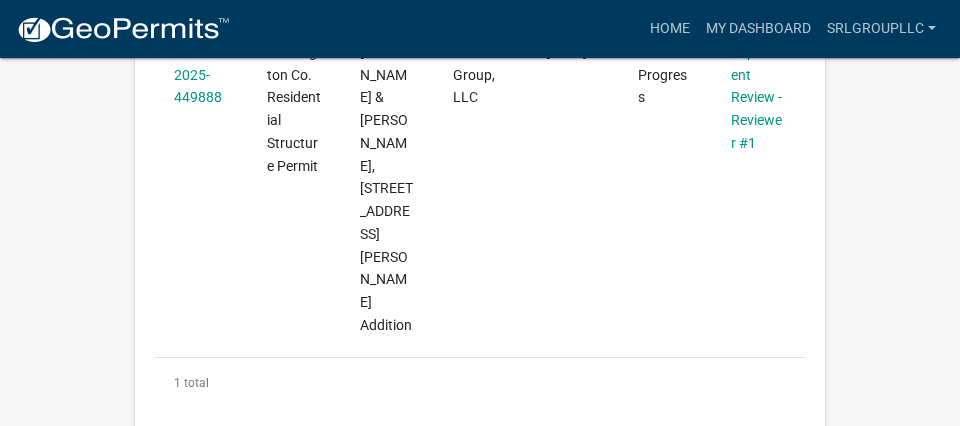 scroll, scrollTop: 362, scrollLeft: 0, axis: vertical 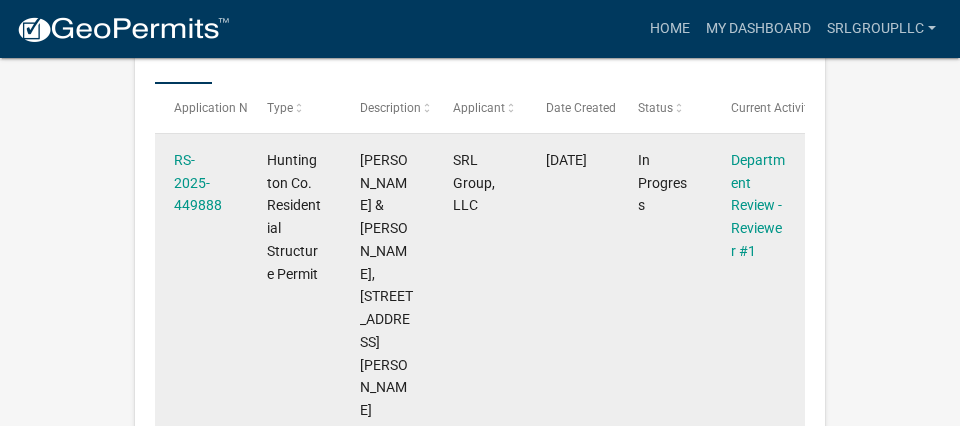 click on "RS-2025-449888" 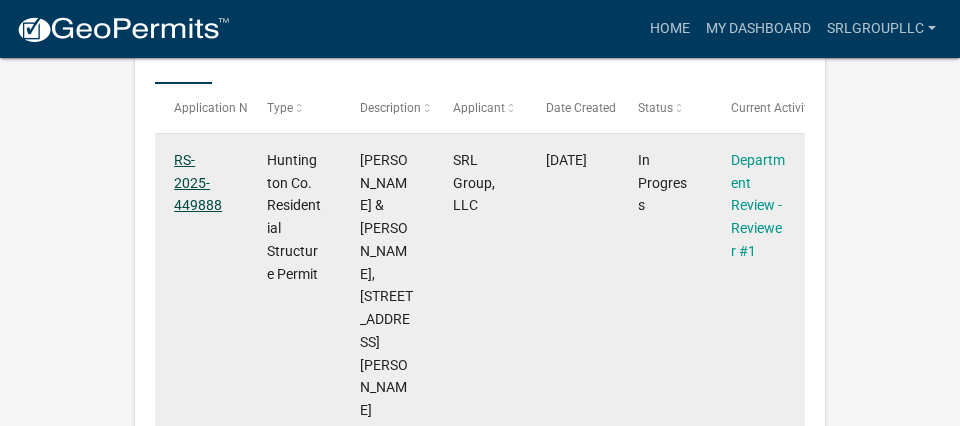 click on "RS-2025-449888" 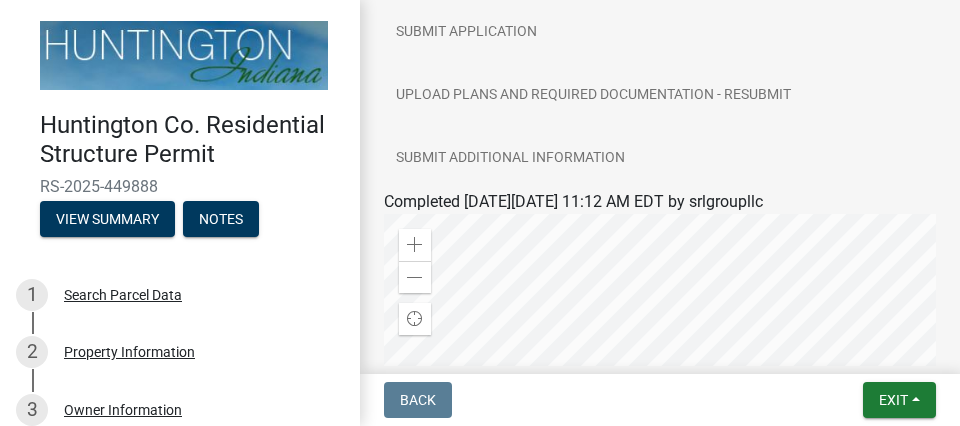 scroll, scrollTop: 684, scrollLeft: 0, axis: vertical 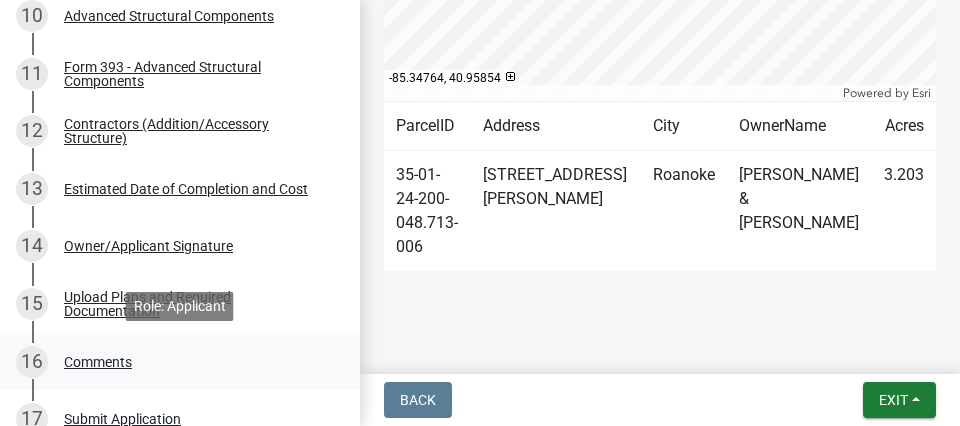 click on "Comments" at bounding box center (98, 362) 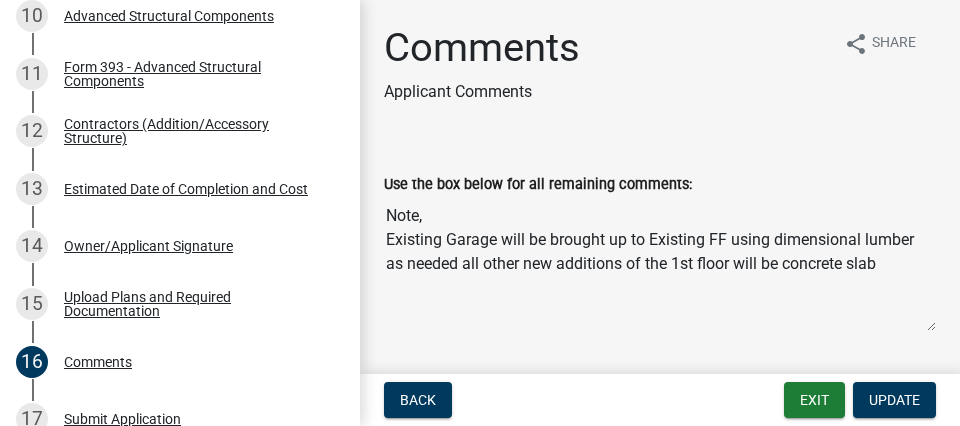 click on "Note,
Existing Garage will be brought up to Existing FF using dimensional lumber
as needed all other new additions of the 1st floor will be concrete slab" at bounding box center (660, 264) 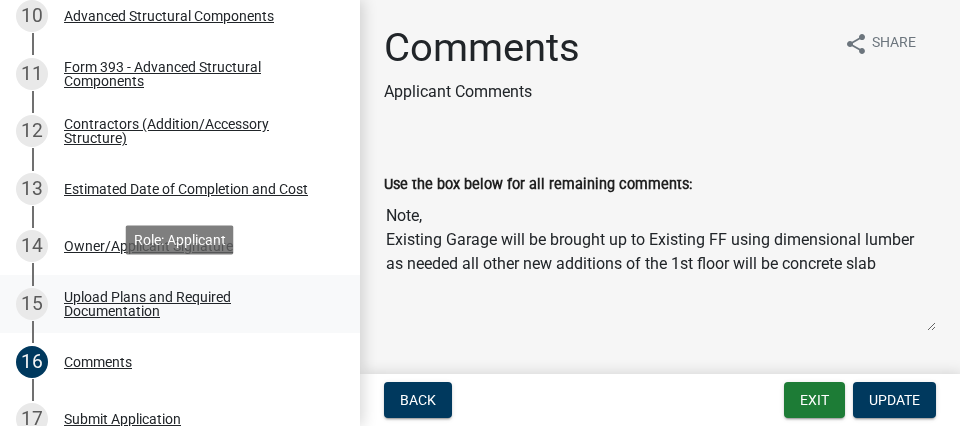 scroll, scrollTop: 899, scrollLeft: 0, axis: vertical 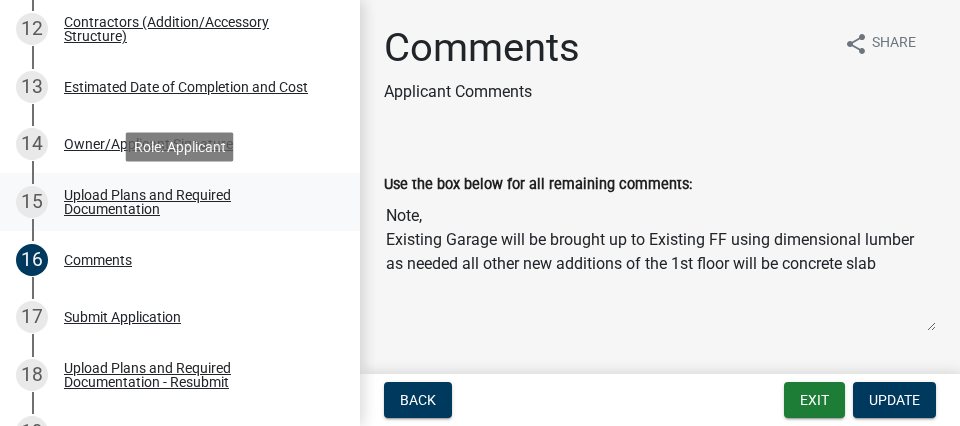 click on "Upload Plans and Required Documentation" at bounding box center [196, 202] 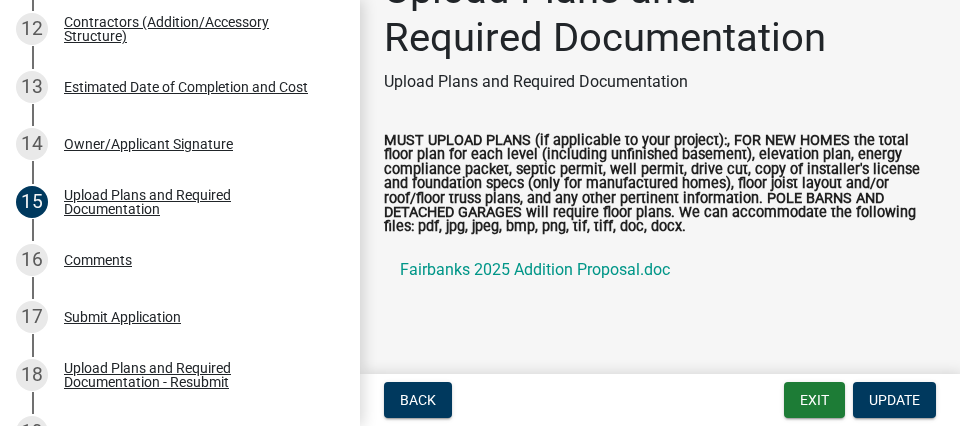 scroll, scrollTop: 90, scrollLeft: 0, axis: vertical 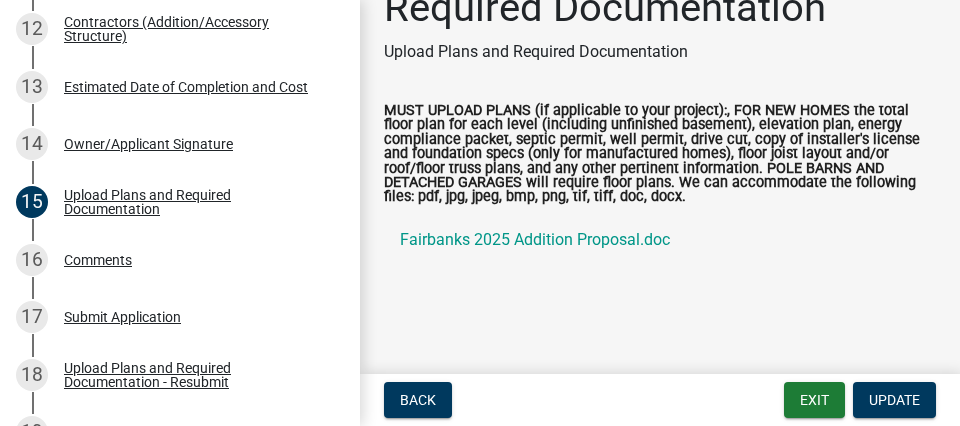 click on "MUST UPLOAD PLANS (if applicable to your project):,  FOR NEW HOMES the total floor plan for each level (including unfinished basement), elevation plan, energy compliance packet, septic permit, well permit, drive cut, copy of installer's license and foundation specs (only for manufactured homes), floor joist layout and/or roof/floor truss plans, and any other pertinent information.  POLE BARNS AND DETACHED GARAGES  will require floor plans. We can accommodate the following files: pdf, jpg, jpeg, bmp, png, tif, tiff, doc, docx.   Fairbanks 2025 Addition Proposal.doc" 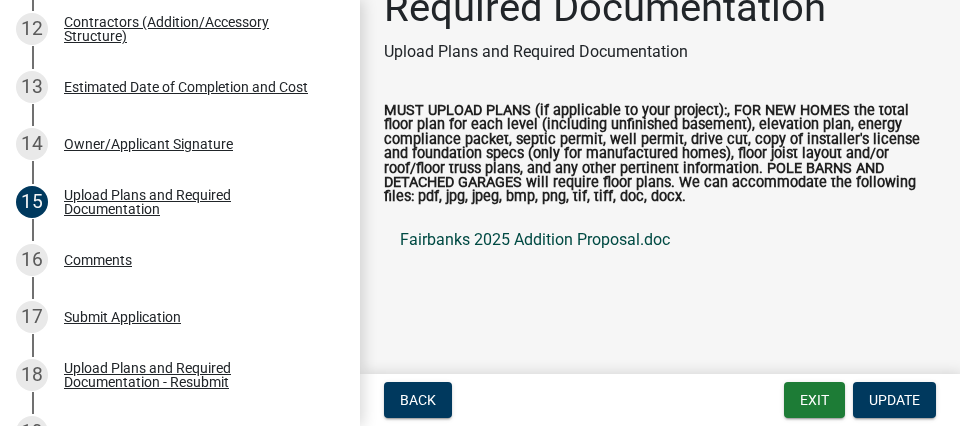 click on "Fairbanks 2025 Addition Proposal.doc" 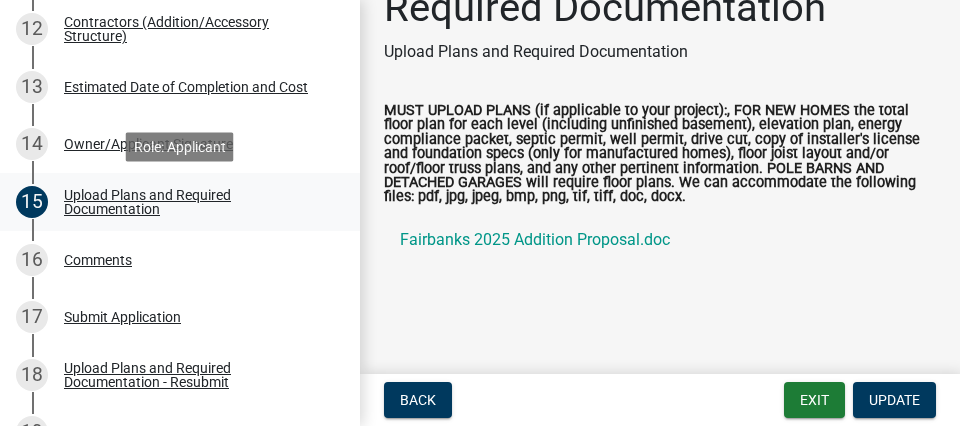 click on "Upload Plans and Required Documentation" at bounding box center (196, 202) 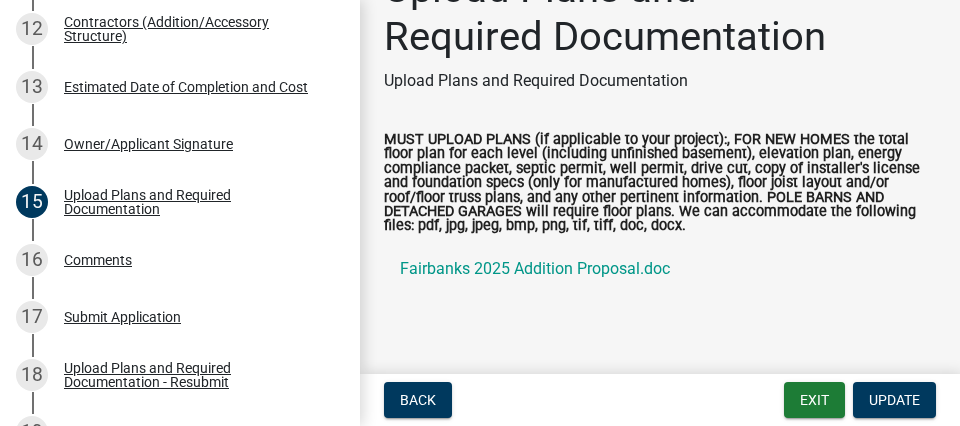 scroll, scrollTop: 90, scrollLeft: 0, axis: vertical 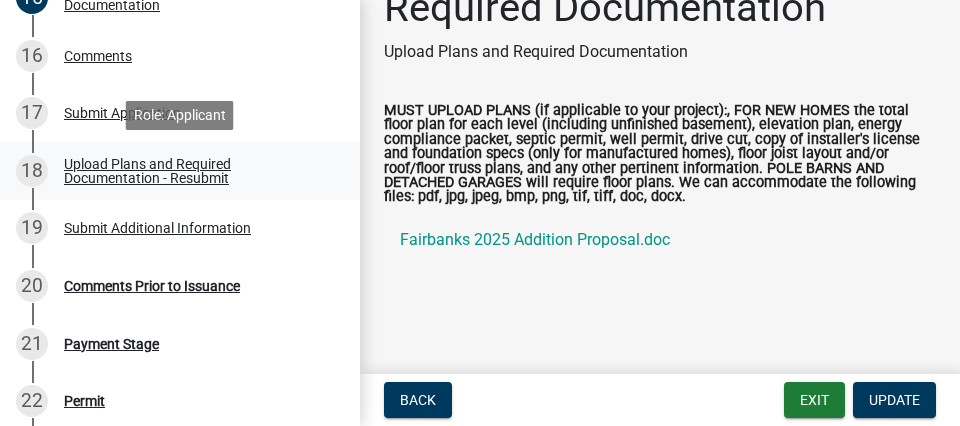 click on "Upload Plans and Required Documentation - Resubmit" at bounding box center [196, 171] 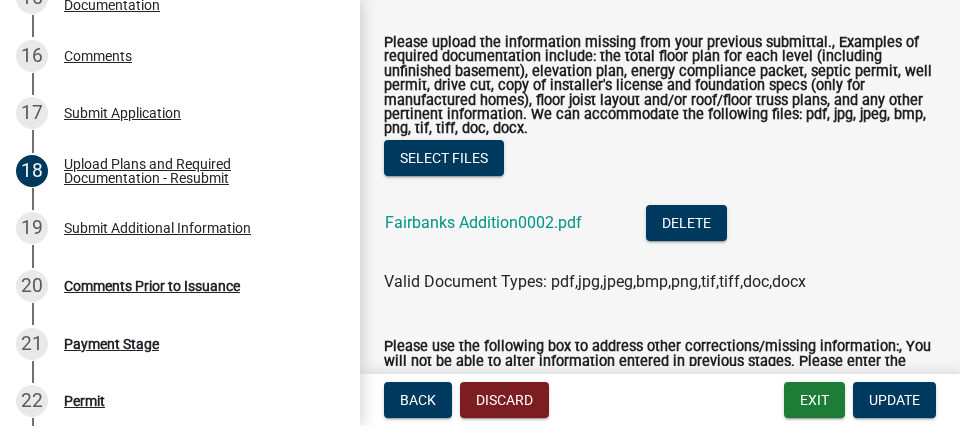 scroll, scrollTop: 342, scrollLeft: 0, axis: vertical 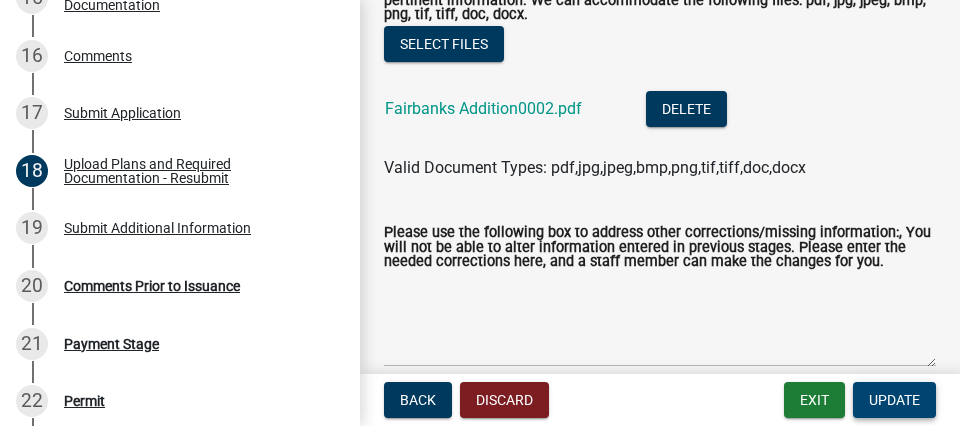 drag, startPoint x: 906, startPoint y: 399, endPoint x: 792, endPoint y: 387, distance: 114.62984 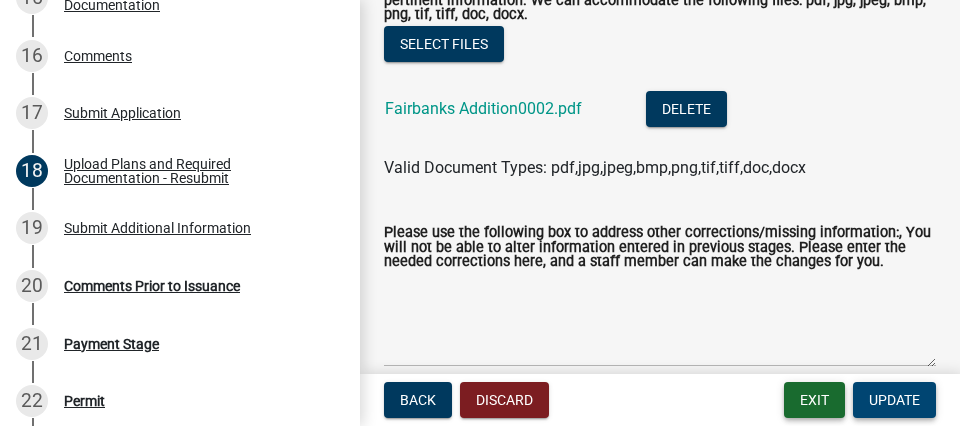 click on "Update" at bounding box center (894, 400) 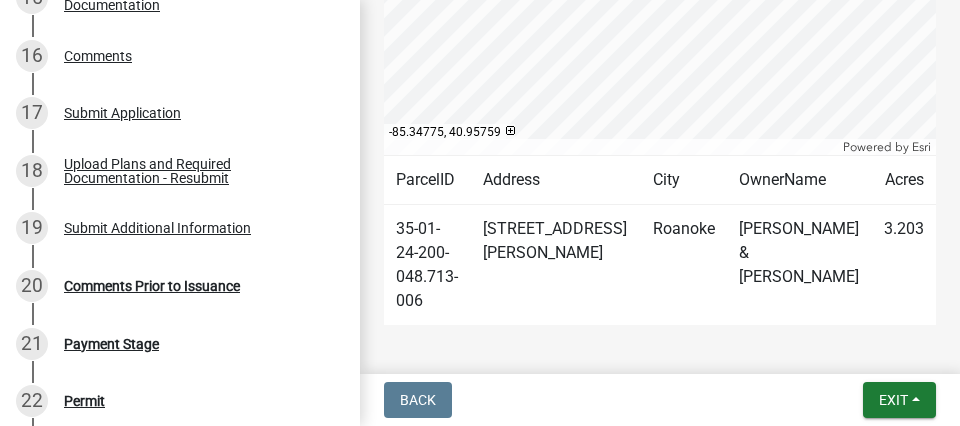 scroll, scrollTop: 1292, scrollLeft: 0, axis: vertical 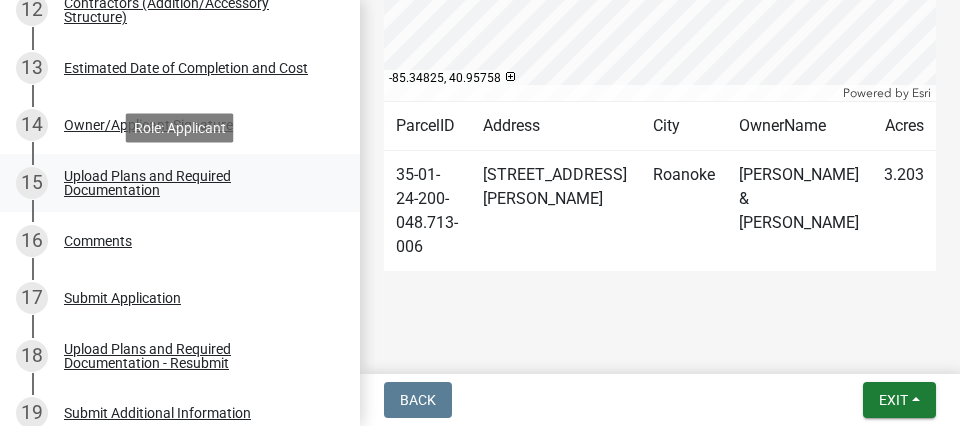 click on "Upload Plans and Required Documentation" at bounding box center [196, 183] 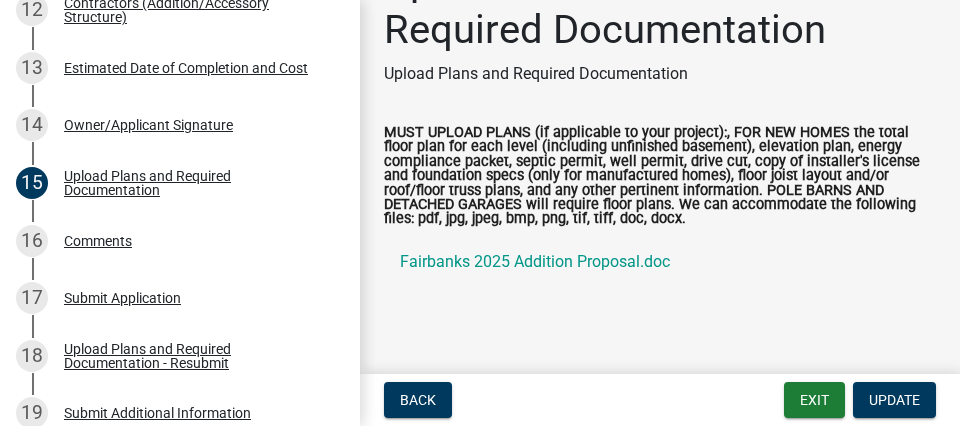 scroll, scrollTop: 90, scrollLeft: 0, axis: vertical 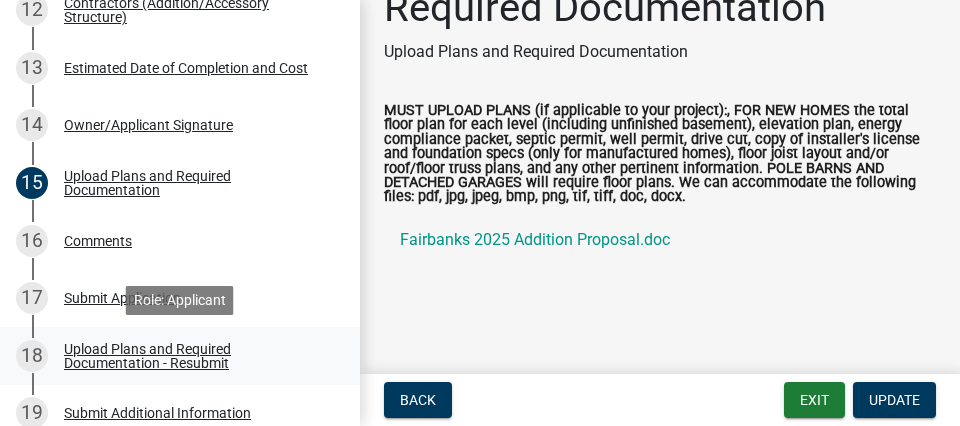 click on "Upload Plans and Required Documentation - Resubmit" at bounding box center (196, 356) 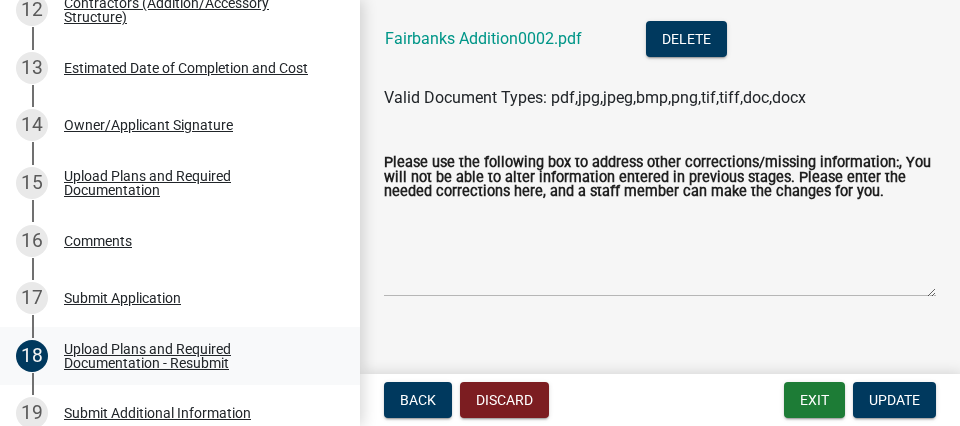 scroll, scrollTop: 439, scrollLeft: 0, axis: vertical 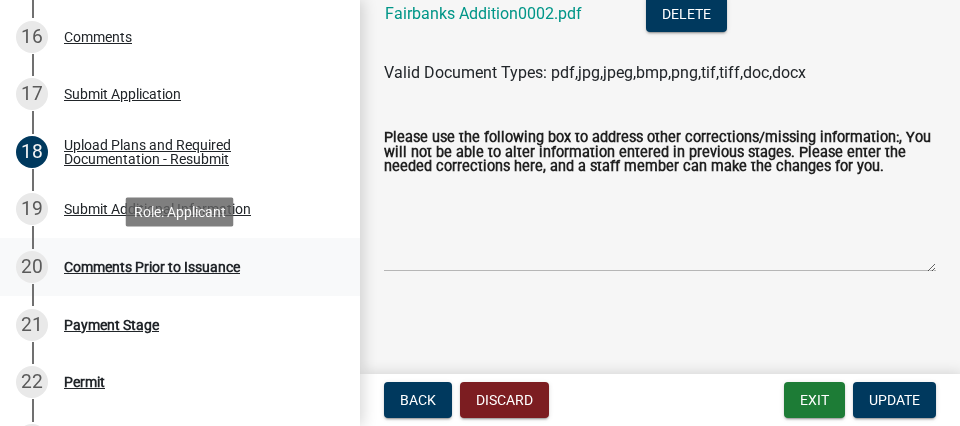 click on "20     Comments Prior to Issuance" at bounding box center (172, 267) 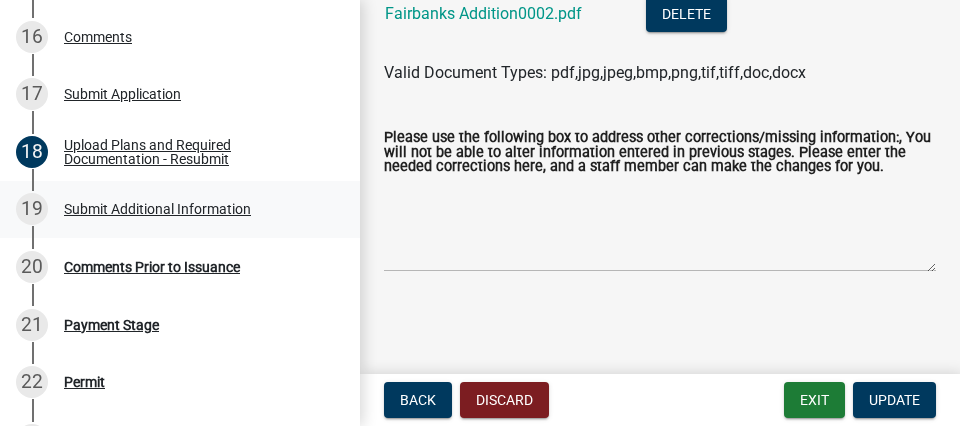 click on "Submit Additional Information" at bounding box center (157, 209) 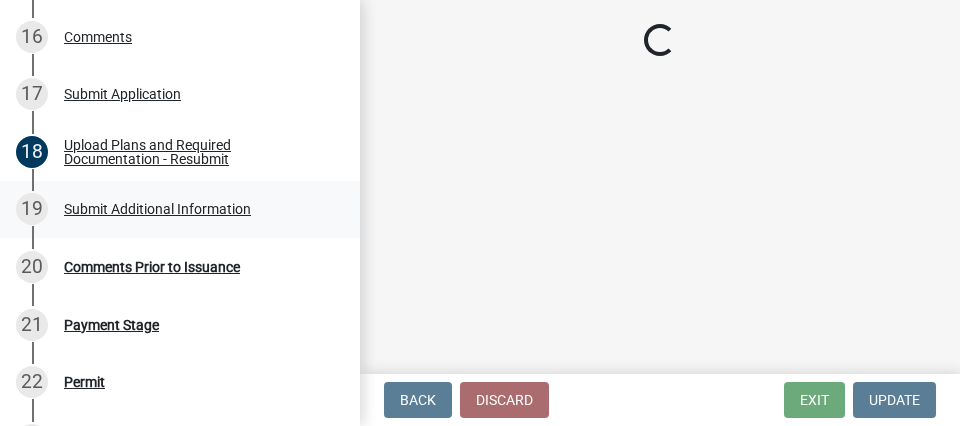 scroll, scrollTop: 0, scrollLeft: 0, axis: both 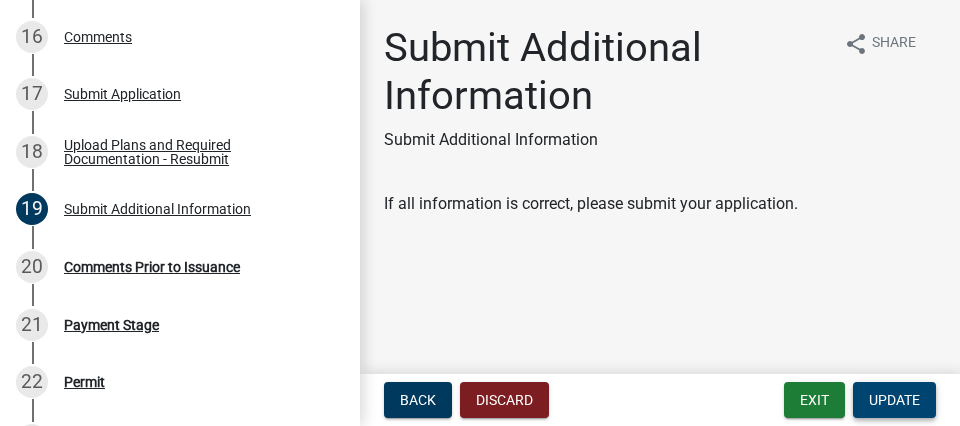 click on "Update" at bounding box center [894, 400] 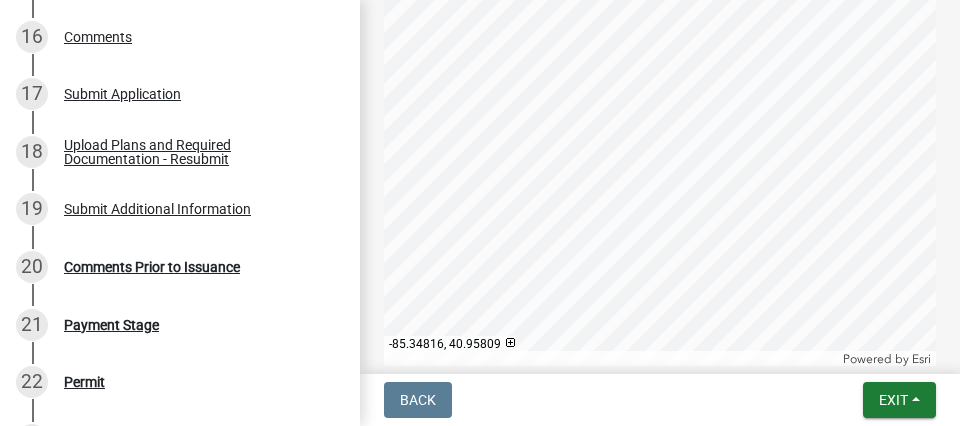 scroll, scrollTop: 1292, scrollLeft: 0, axis: vertical 